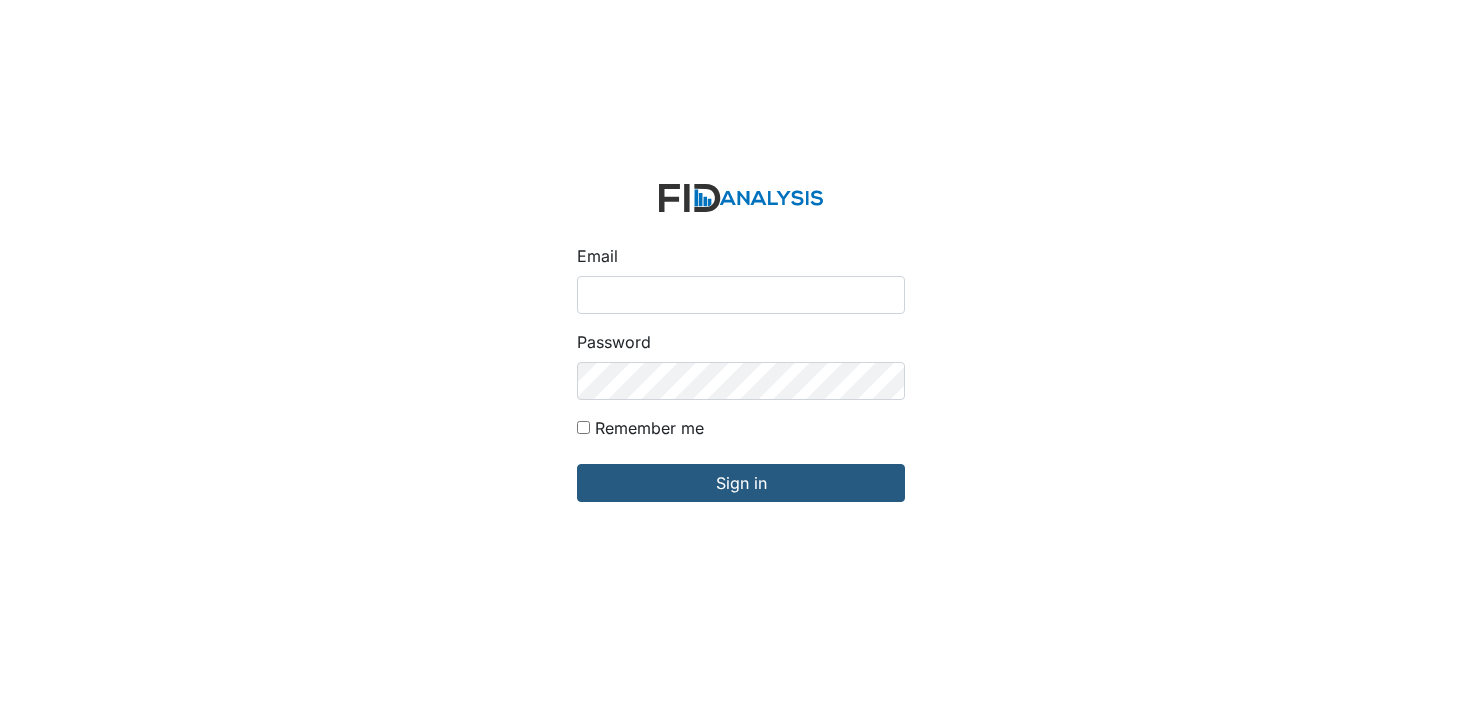scroll, scrollTop: 0, scrollLeft: 0, axis: both 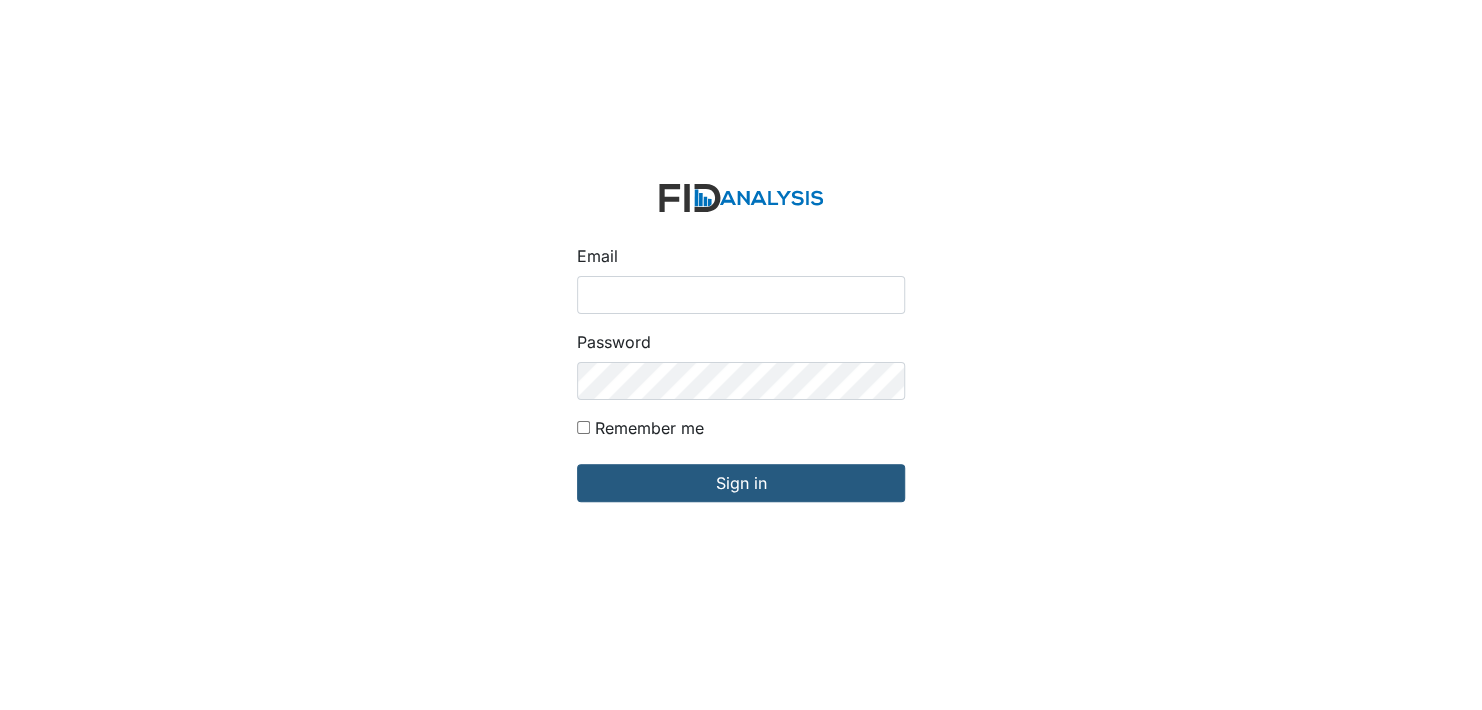 click on "Email" at bounding box center (741, 295) 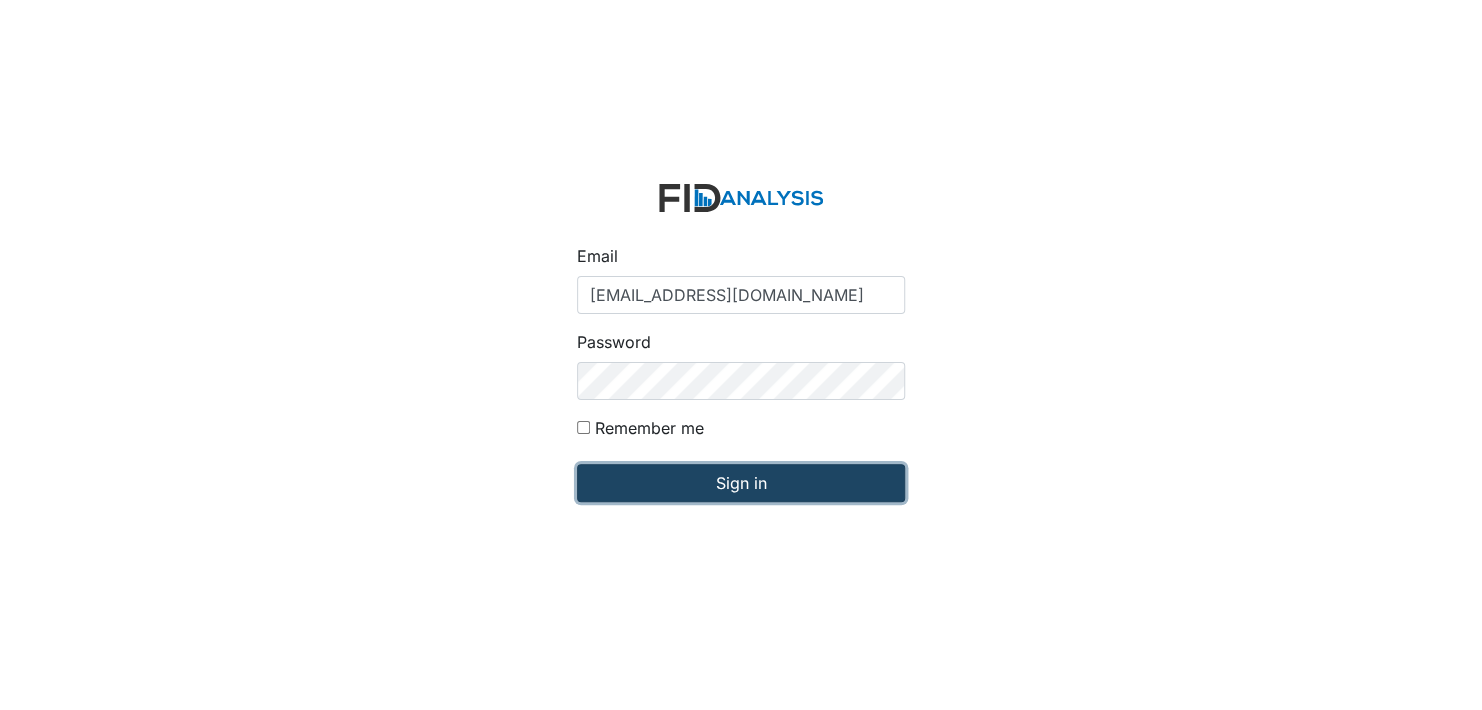 click on "Sign in" at bounding box center (741, 483) 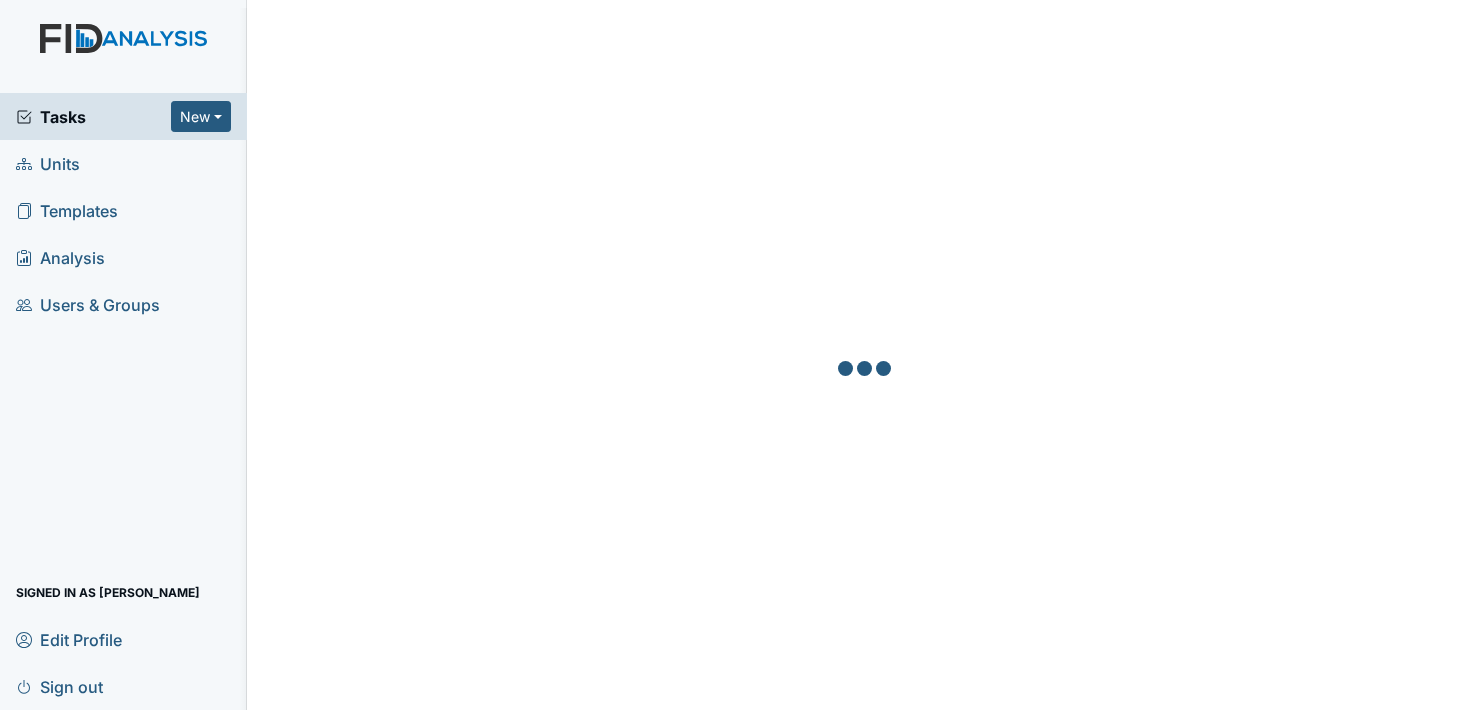 scroll, scrollTop: 0, scrollLeft: 0, axis: both 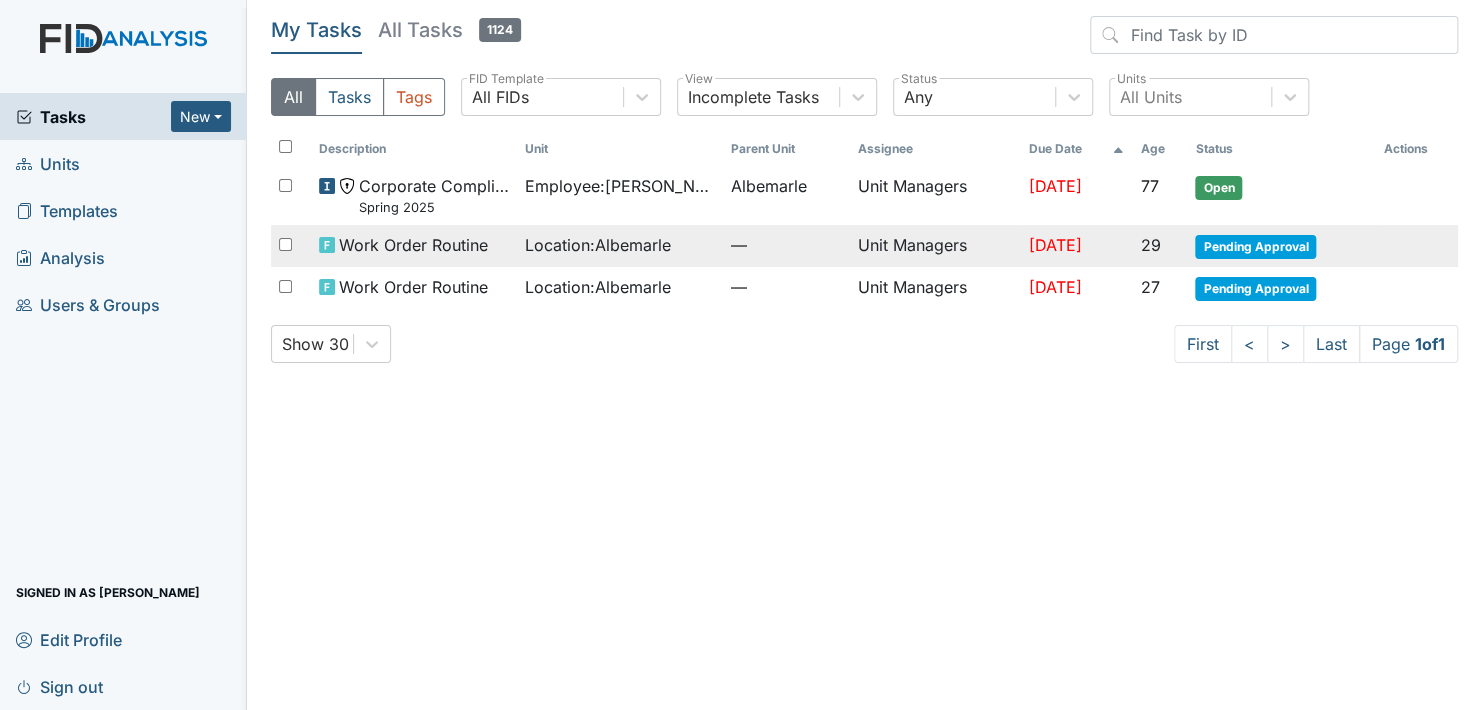 click on "Pending Approval" at bounding box center (1255, 247) 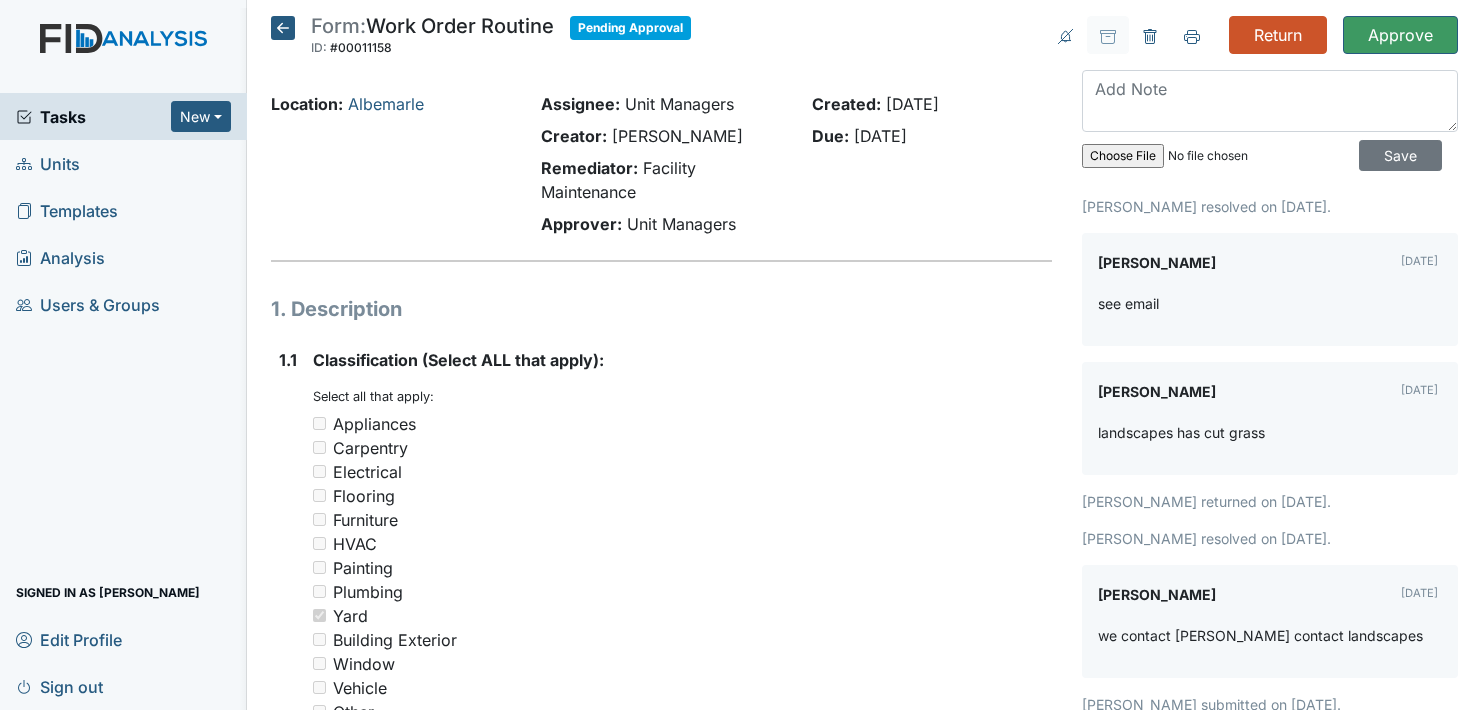 scroll, scrollTop: 0, scrollLeft: 0, axis: both 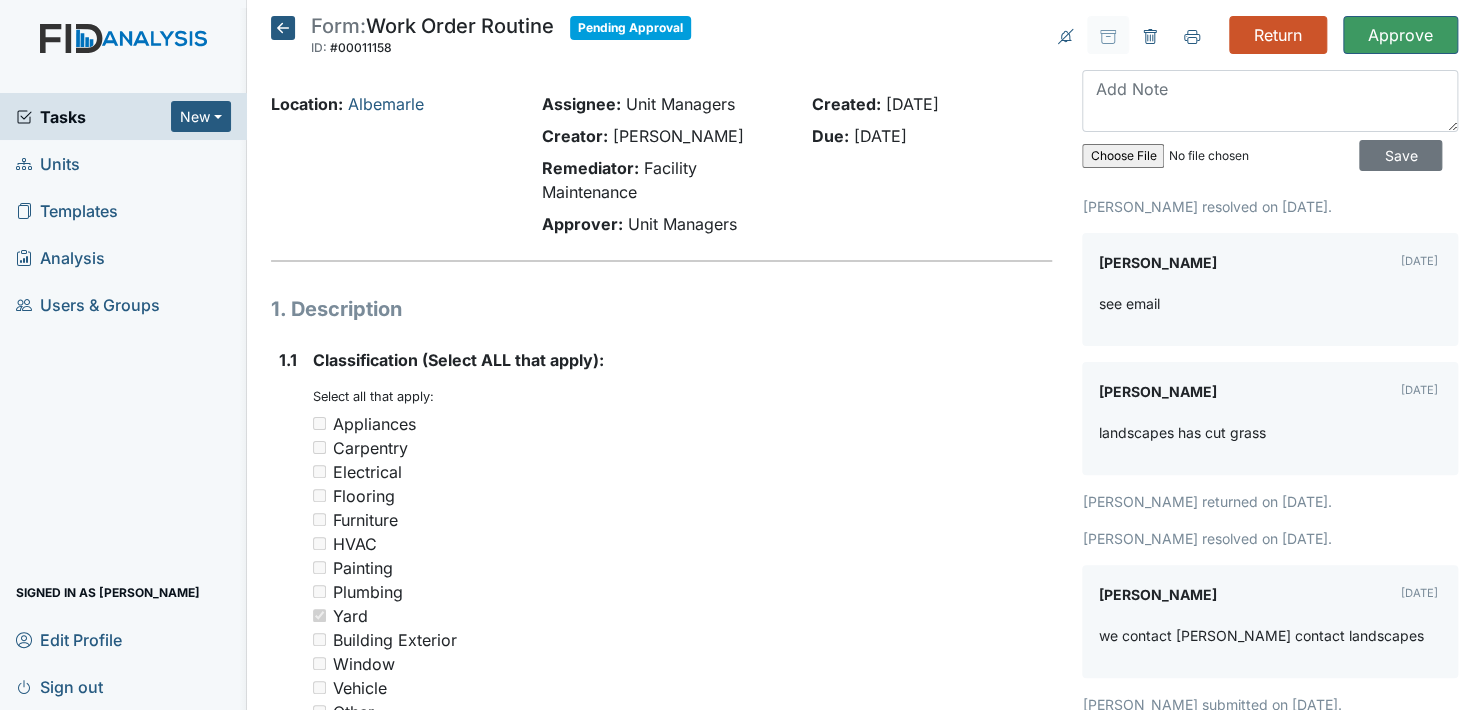 click 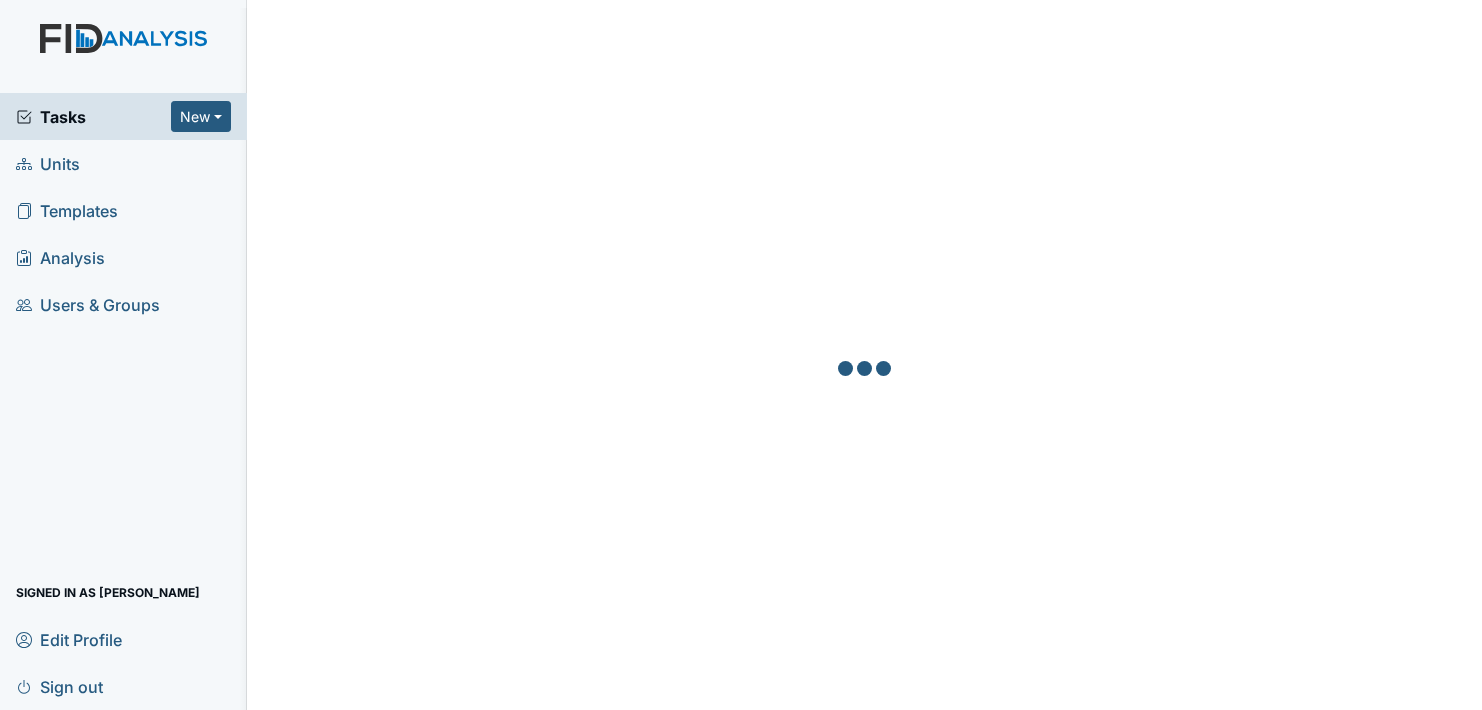 scroll, scrollTop: 0, scrollLeft: 0, axis: both 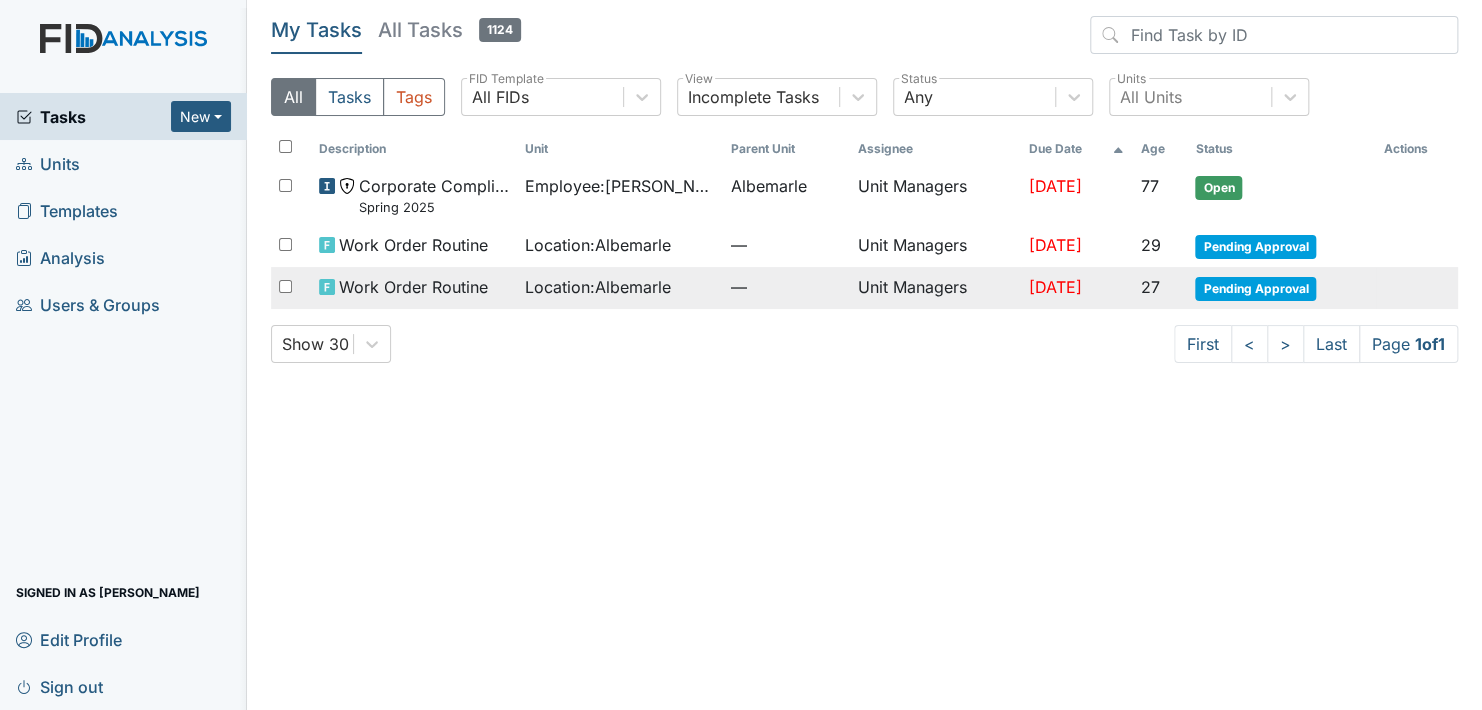 click on "Pending Approval" at bounding box center (1255, 289) 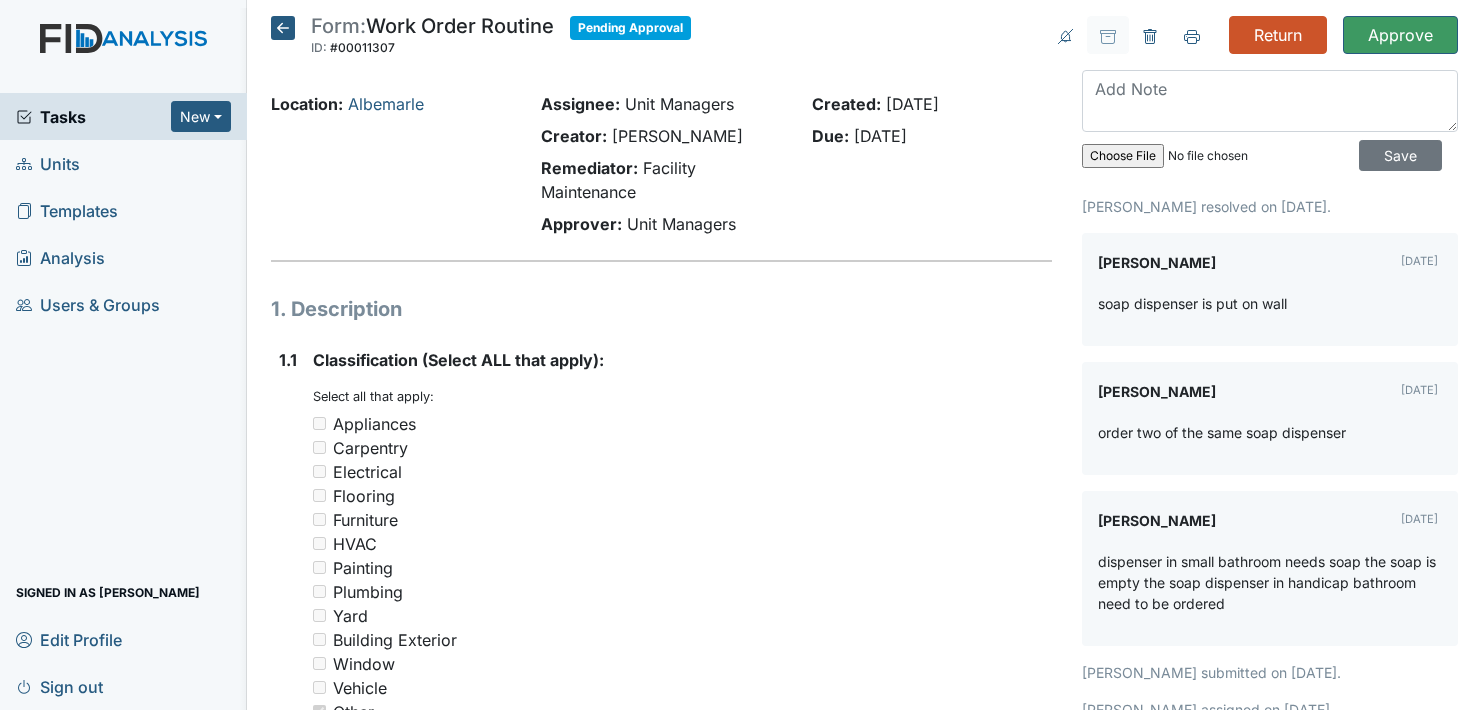 scroll, scrollTop: 0, scrollLeft: 0, axis: both 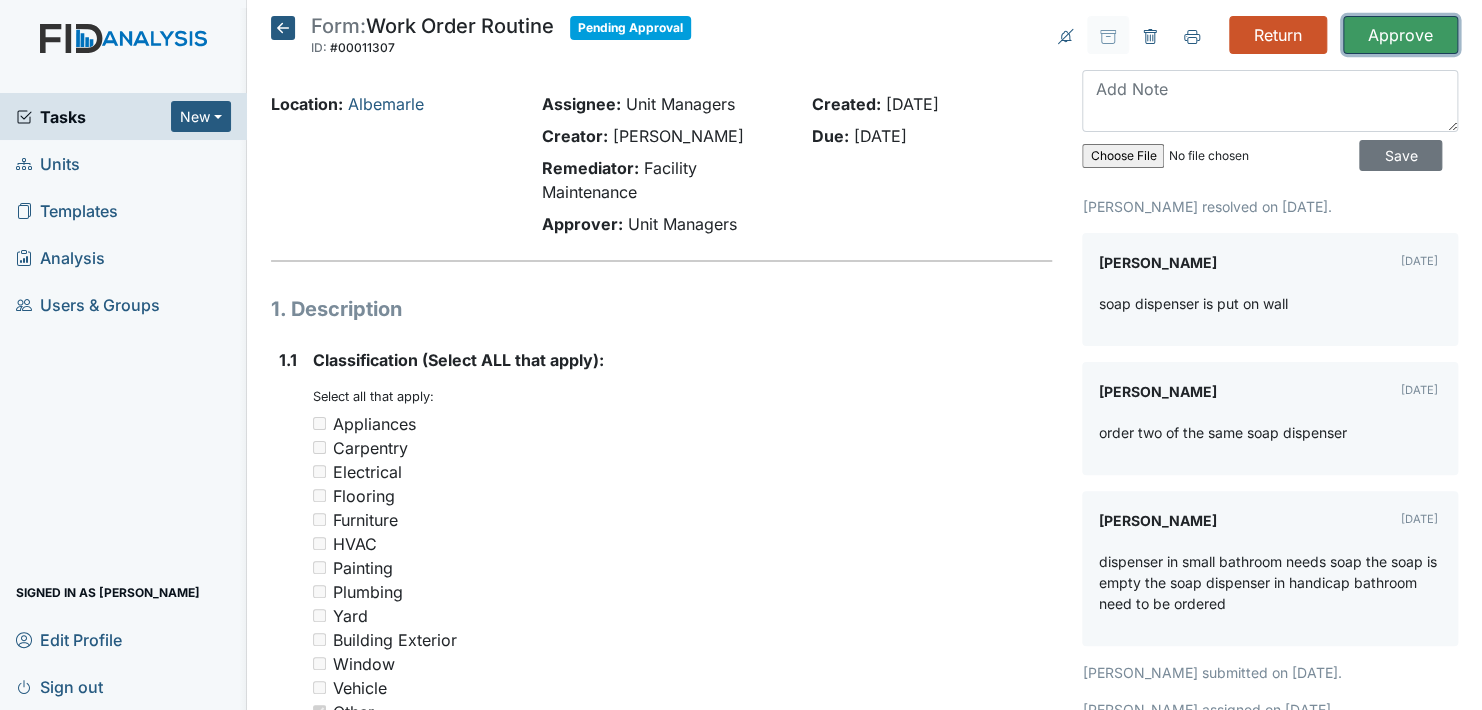 click on "Approve" at bounding box center [1400, 35] 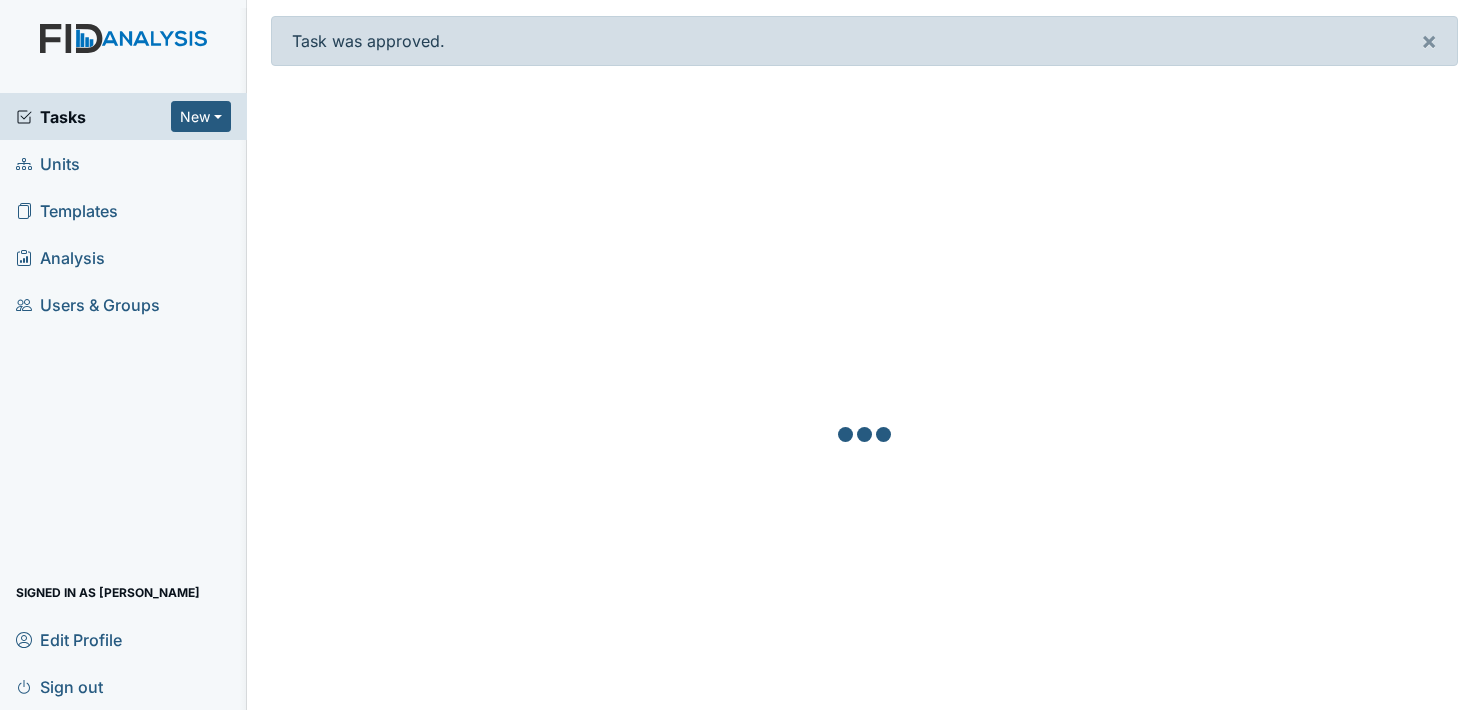 scroll, scrollTop: 0, scrollLeft: 0, axis: both 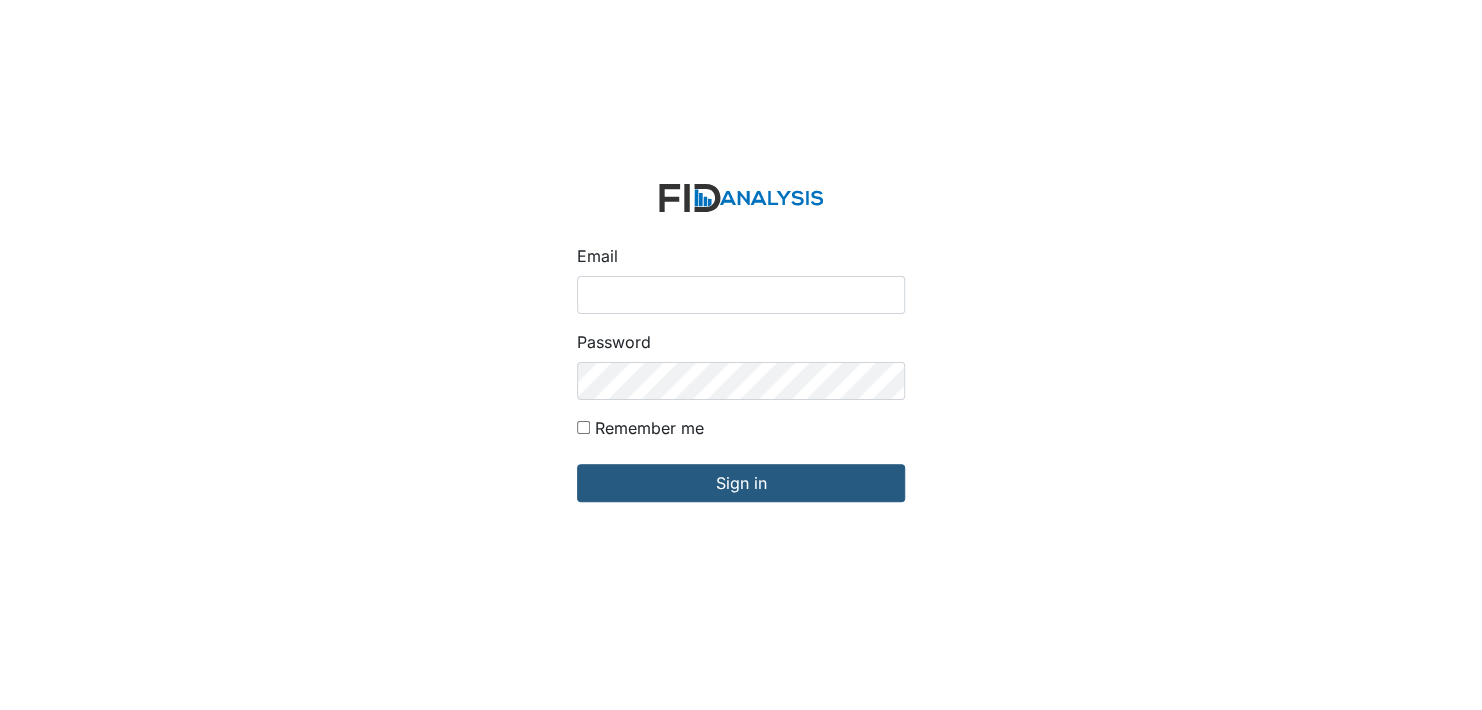 click on "Email" at bounding box center [741, 295] 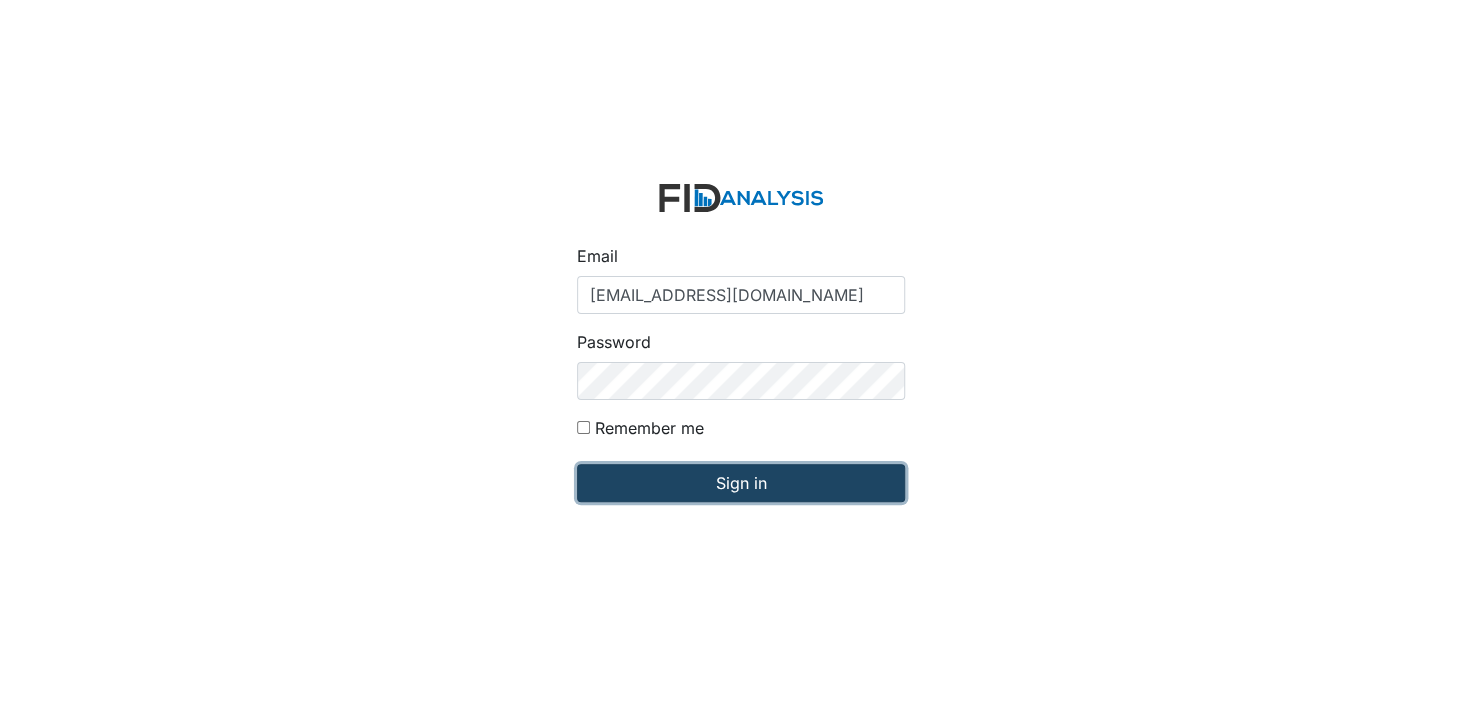 click on "Sign in" at bounding box center (741, 483) 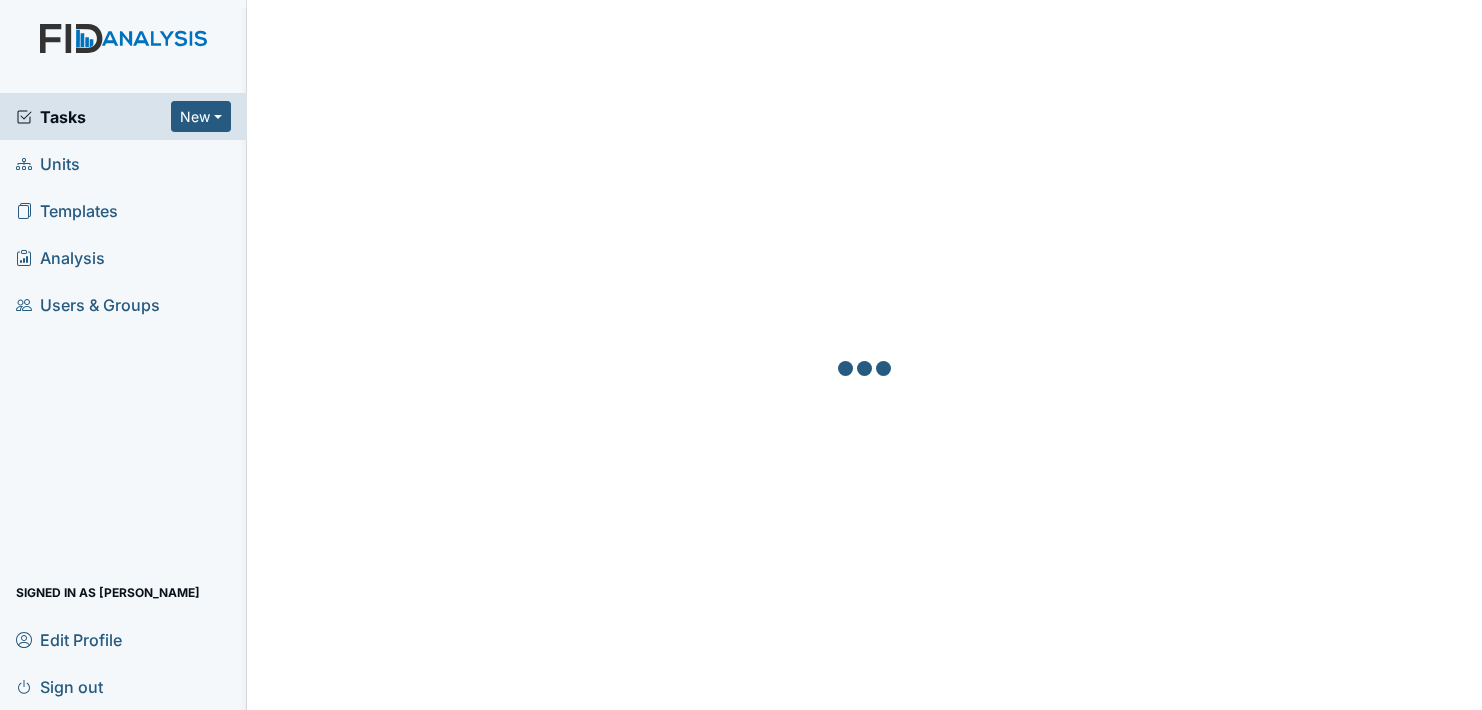 scroll, scrollTop: 0, scrollLeft: 0, axis: both 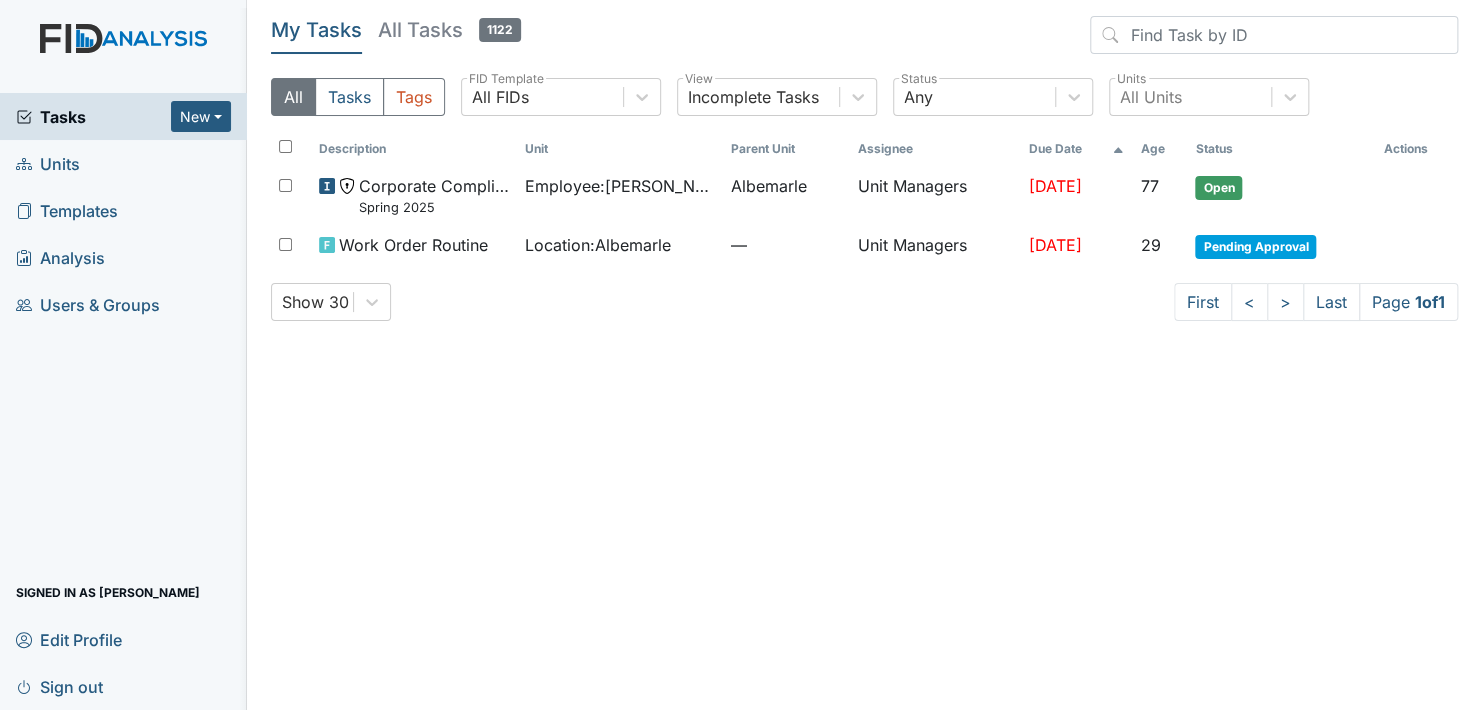 click on "Units" at bounding box center [123, 163] 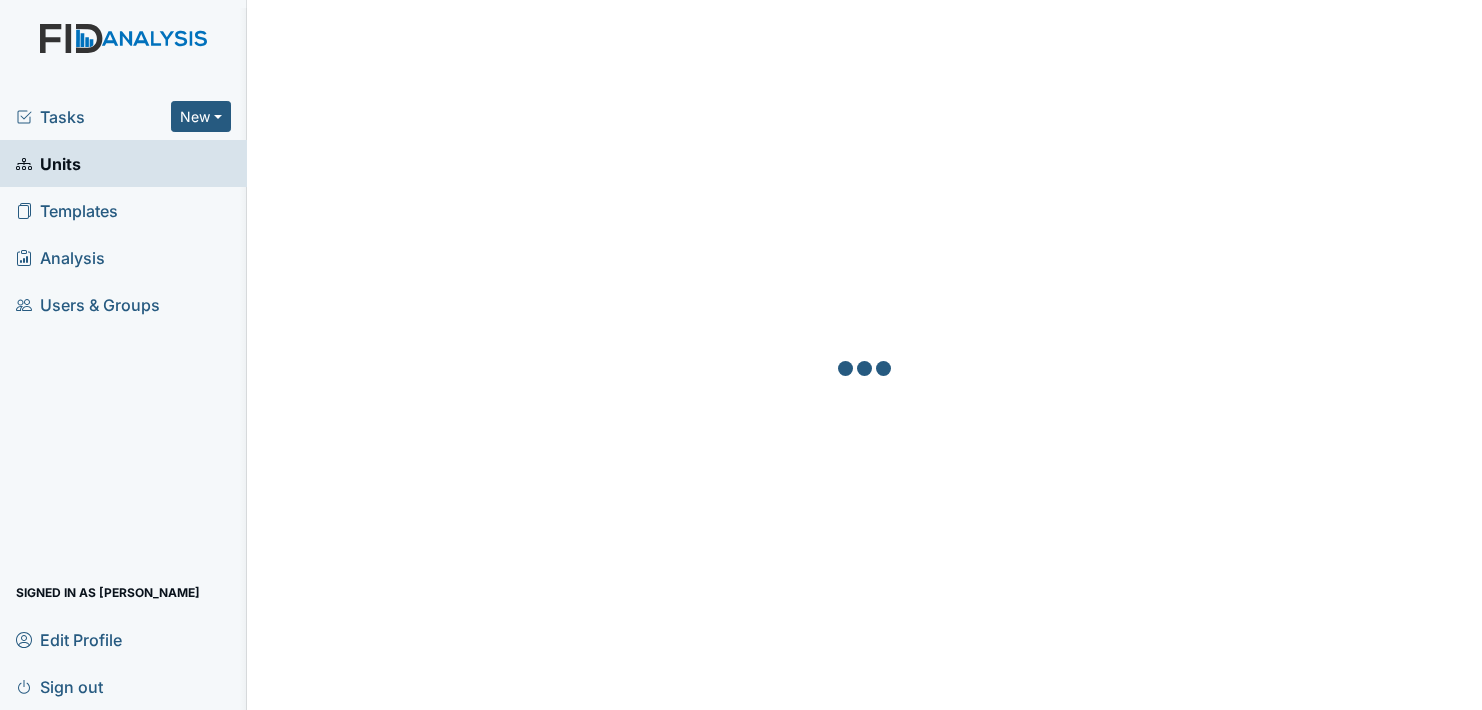 scroll, scrollTop: 0, scrollLeft: 0, axis: both 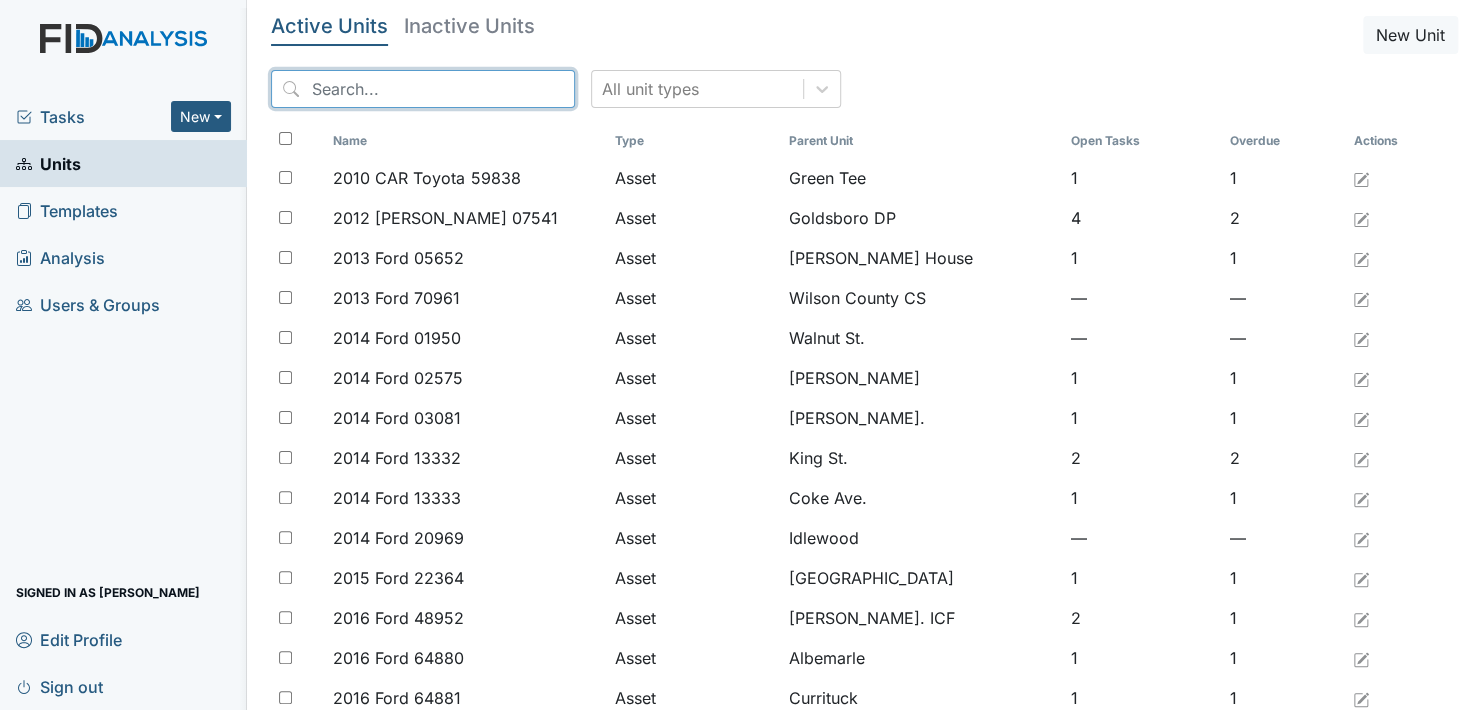 click at bounding box center [423, 89] 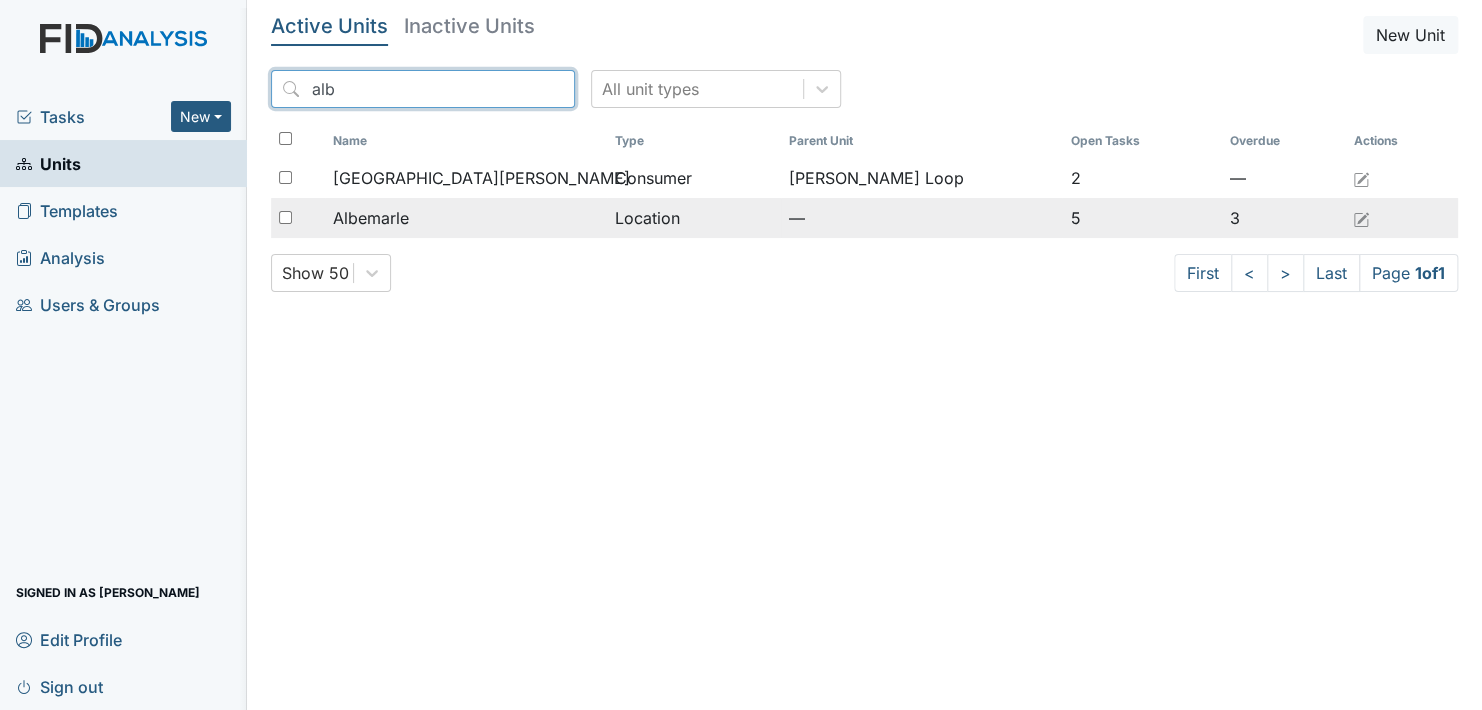 type on "alb" 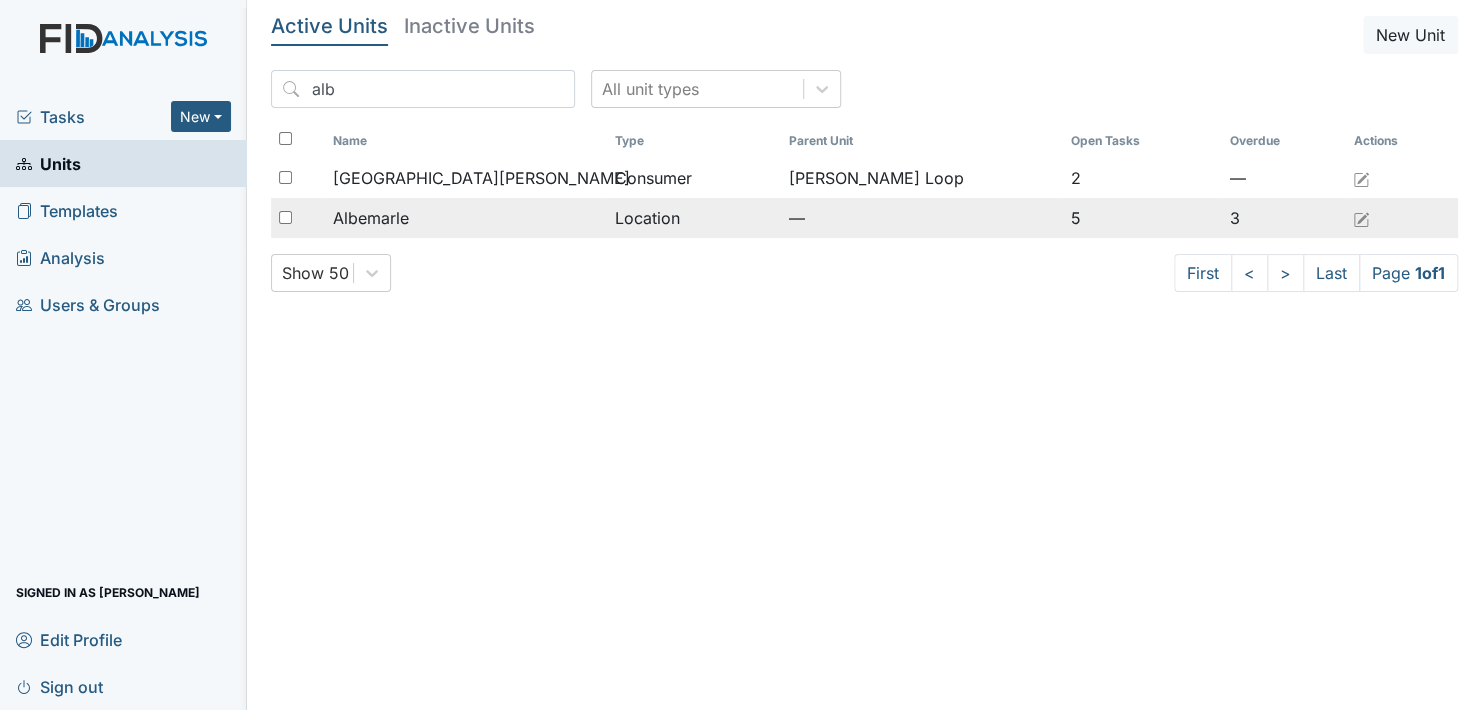 click on "Albemarle" at bounding box center (465, 218) 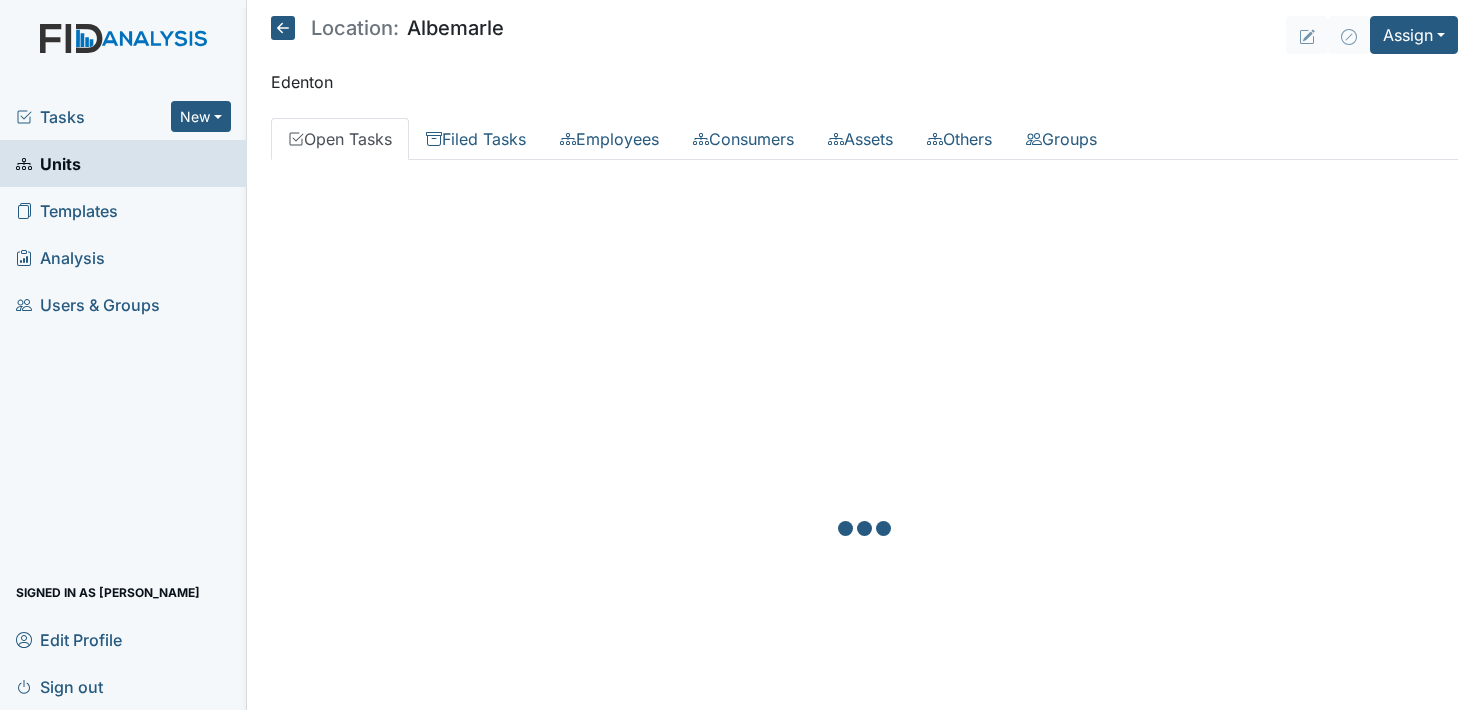 scroll, scrollTop: 0, scrollLeft: 0, axis: both 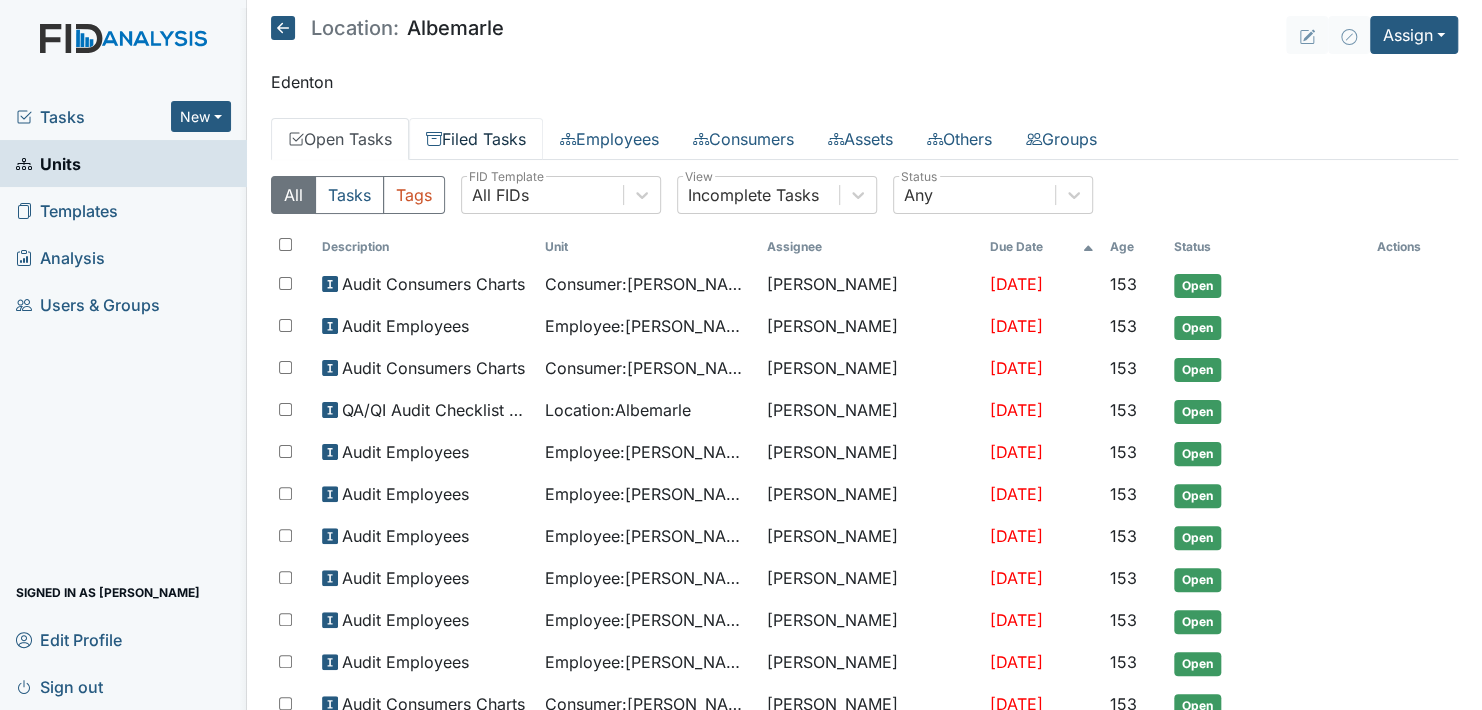 click on "Filed Tasks" at bounding box center (476, 139) 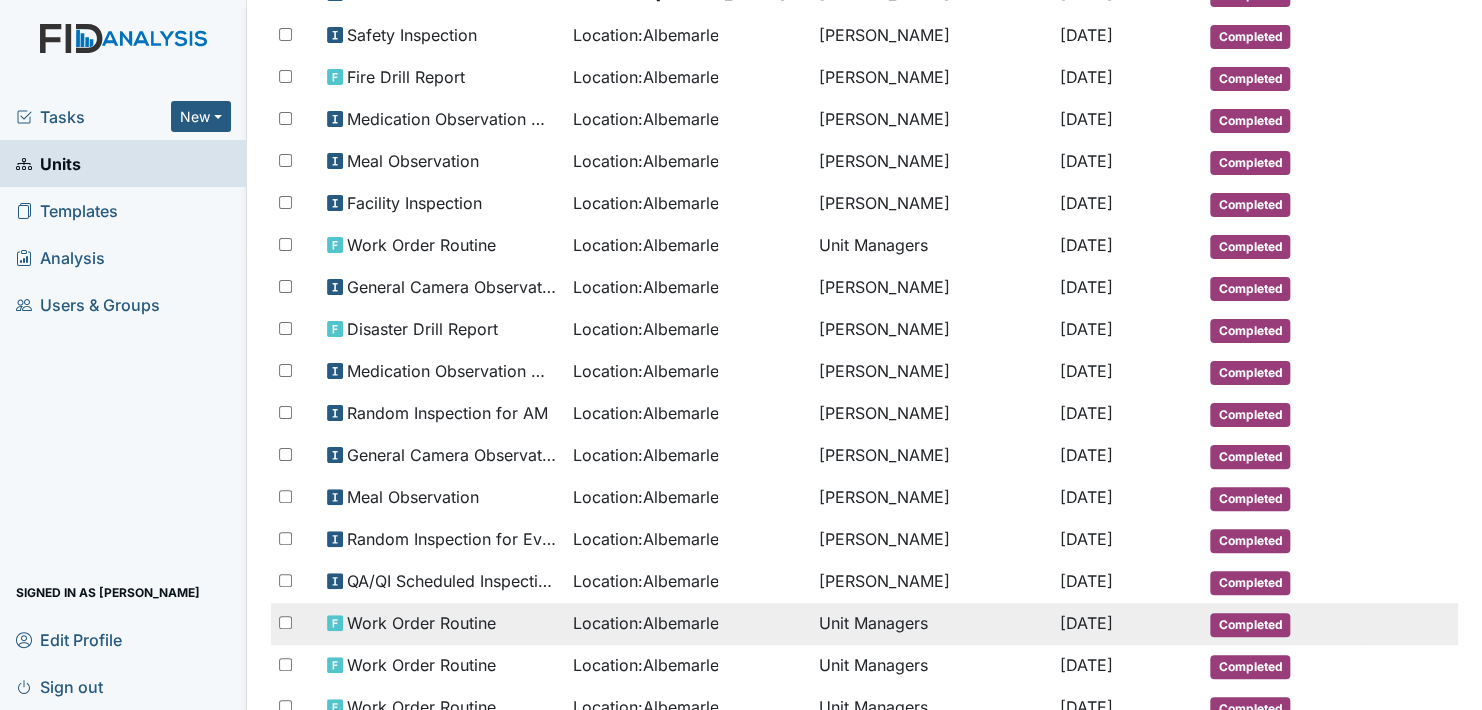 scroll, scrollTop: 927, scrollLeft: 0, axis: vertical 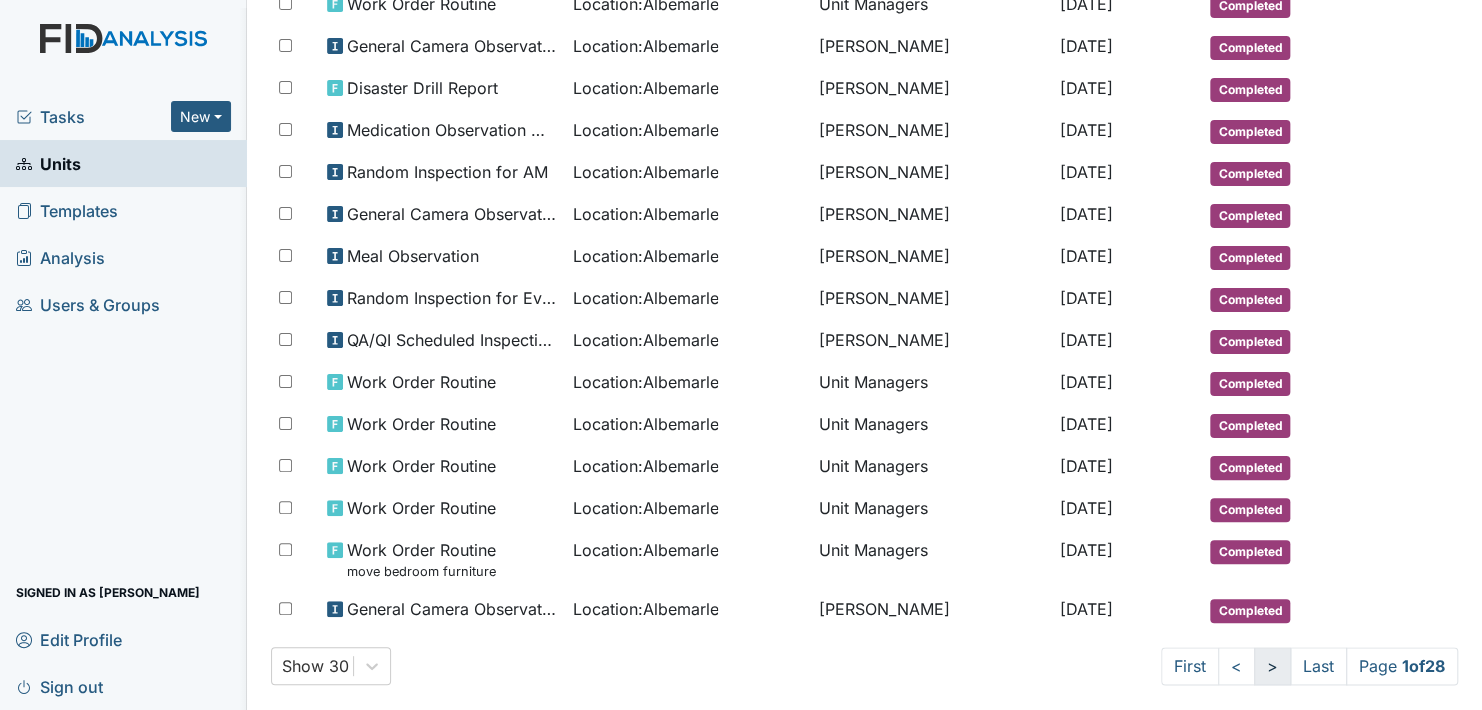 click on ">" at bounding box center [1272, 666] 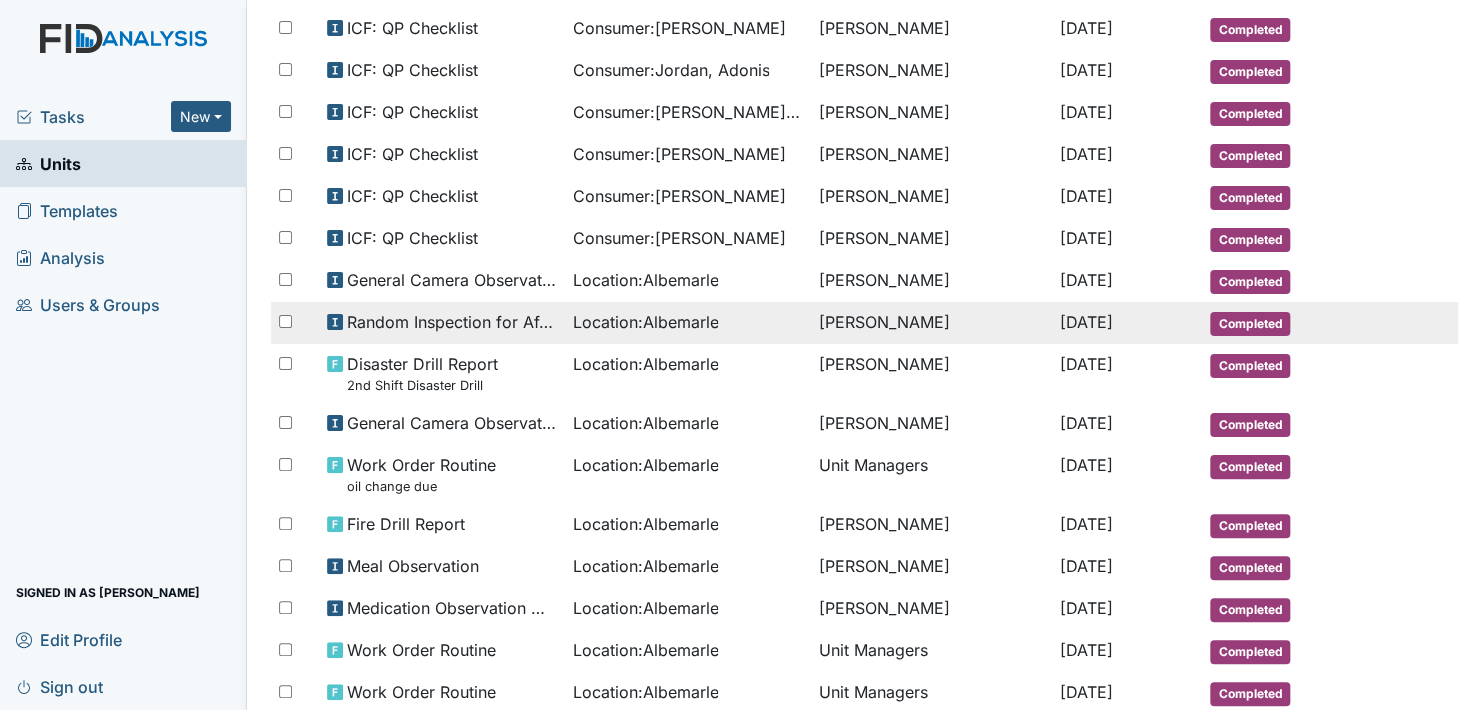 scroll, scrollTop: 227, scrollLeft: 0, axis: vertical 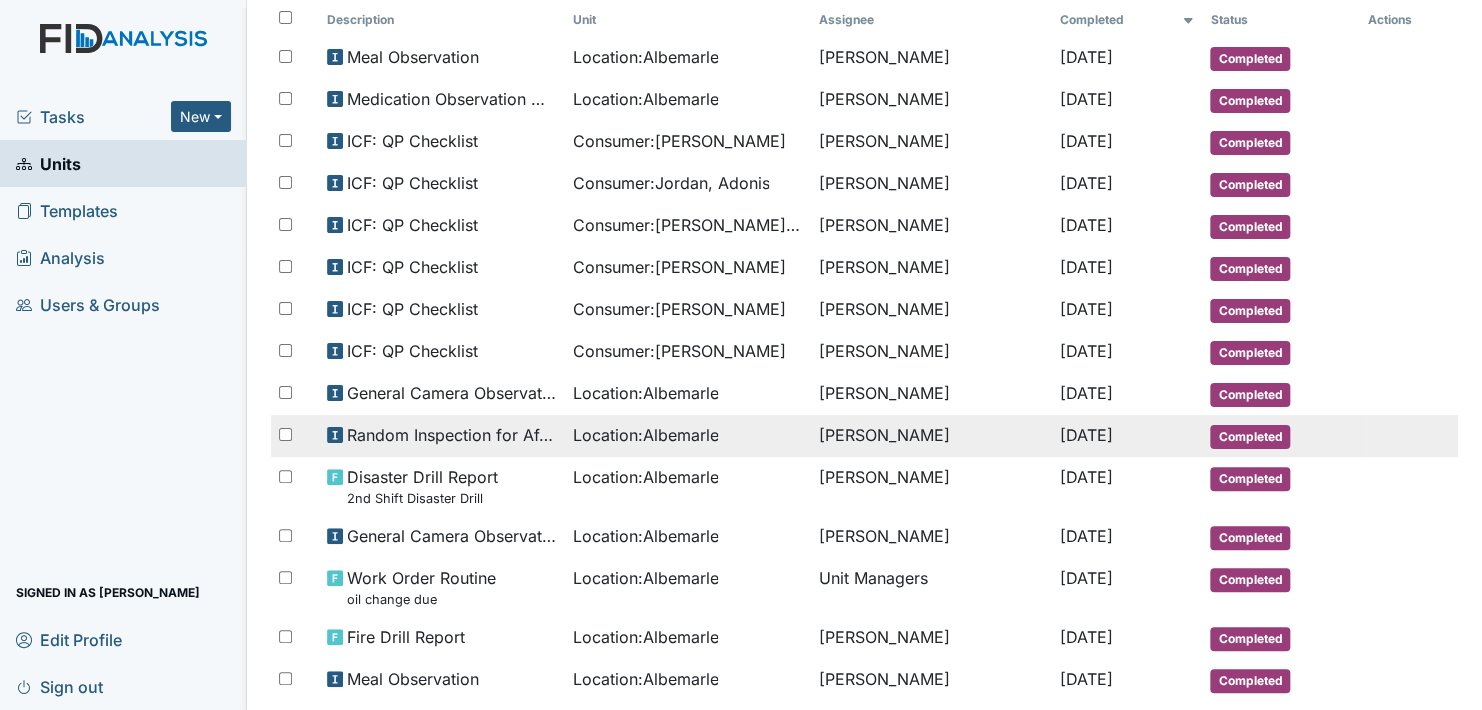 click on "Completed" at bounding box center (1250, 437) 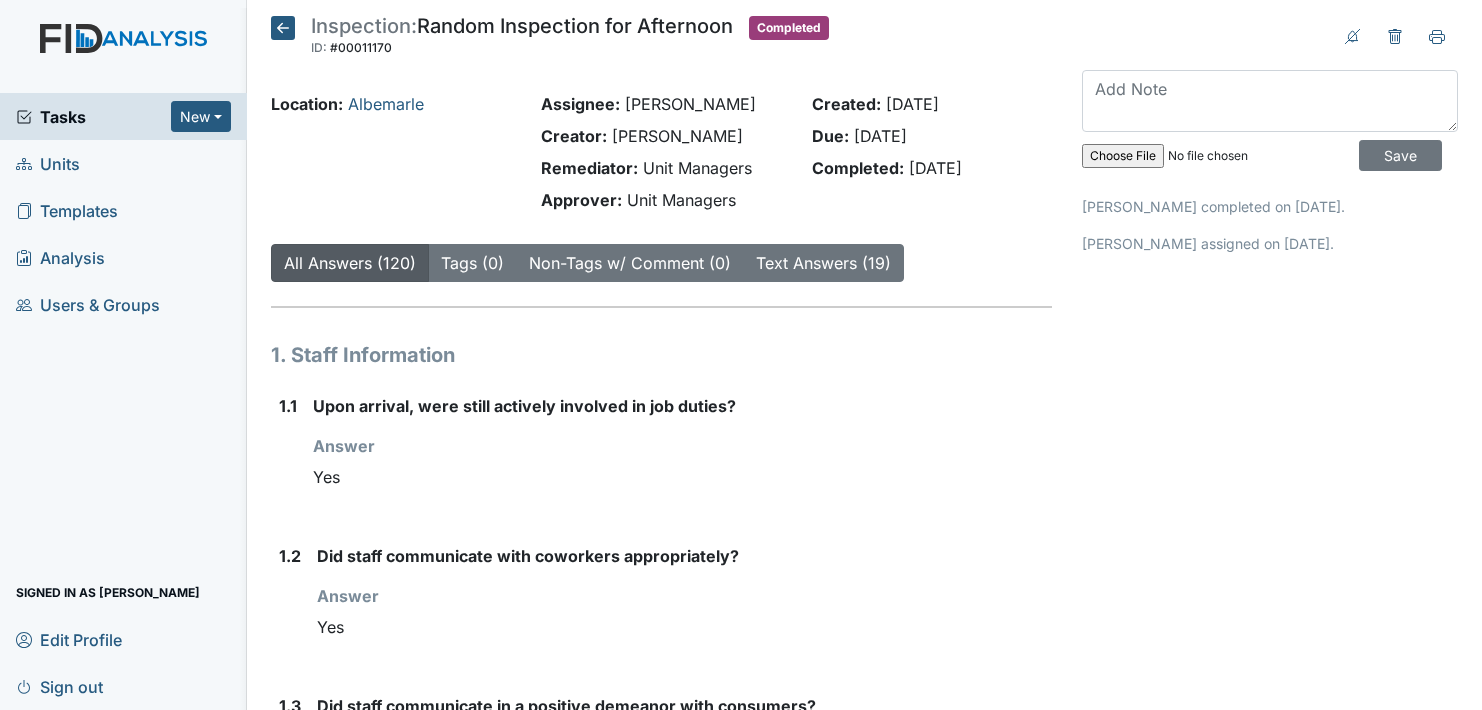 scroll, scrollTop: 0, scrollLeft: 0, axis: both 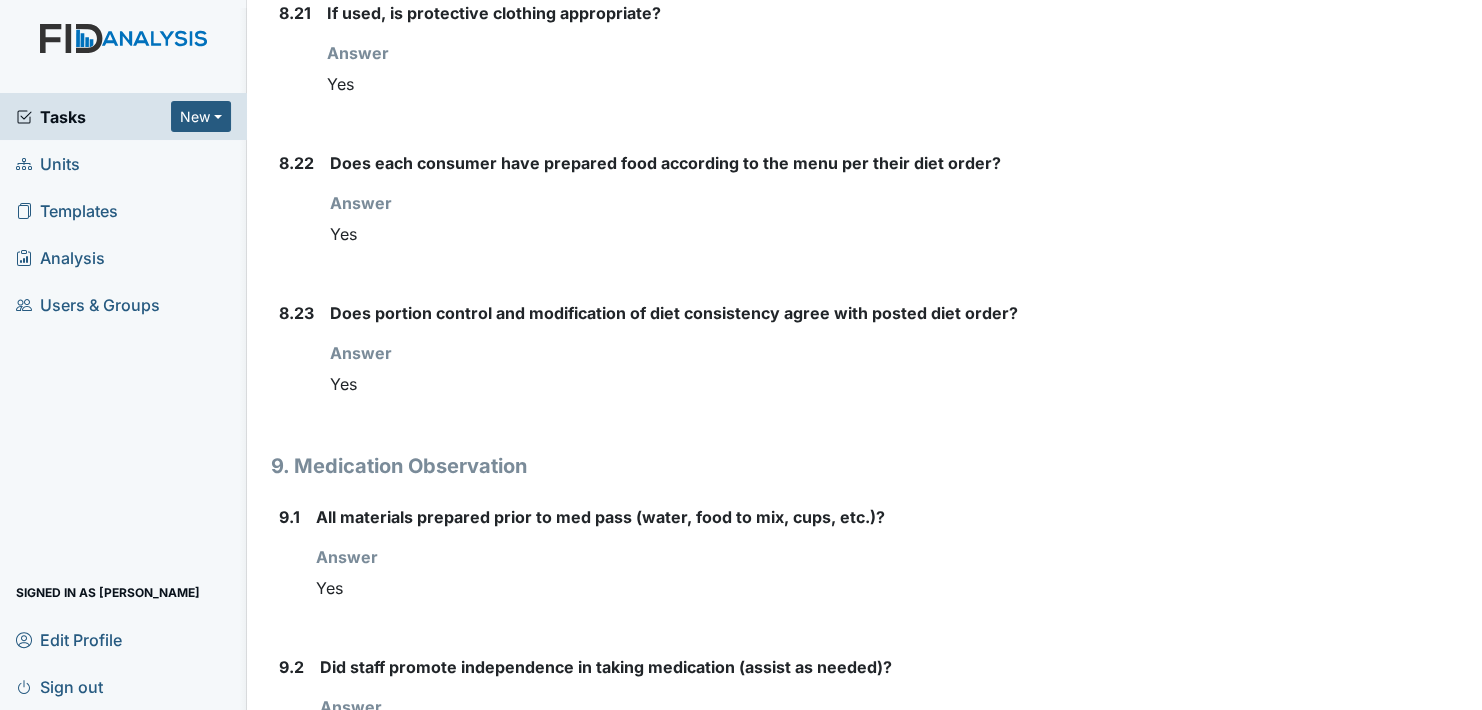 click on "Does portion control and modification of diet consistency agree with posted diet order?
Answer
You must select one of the below options.
Yes" at bounding box center [691, 360] 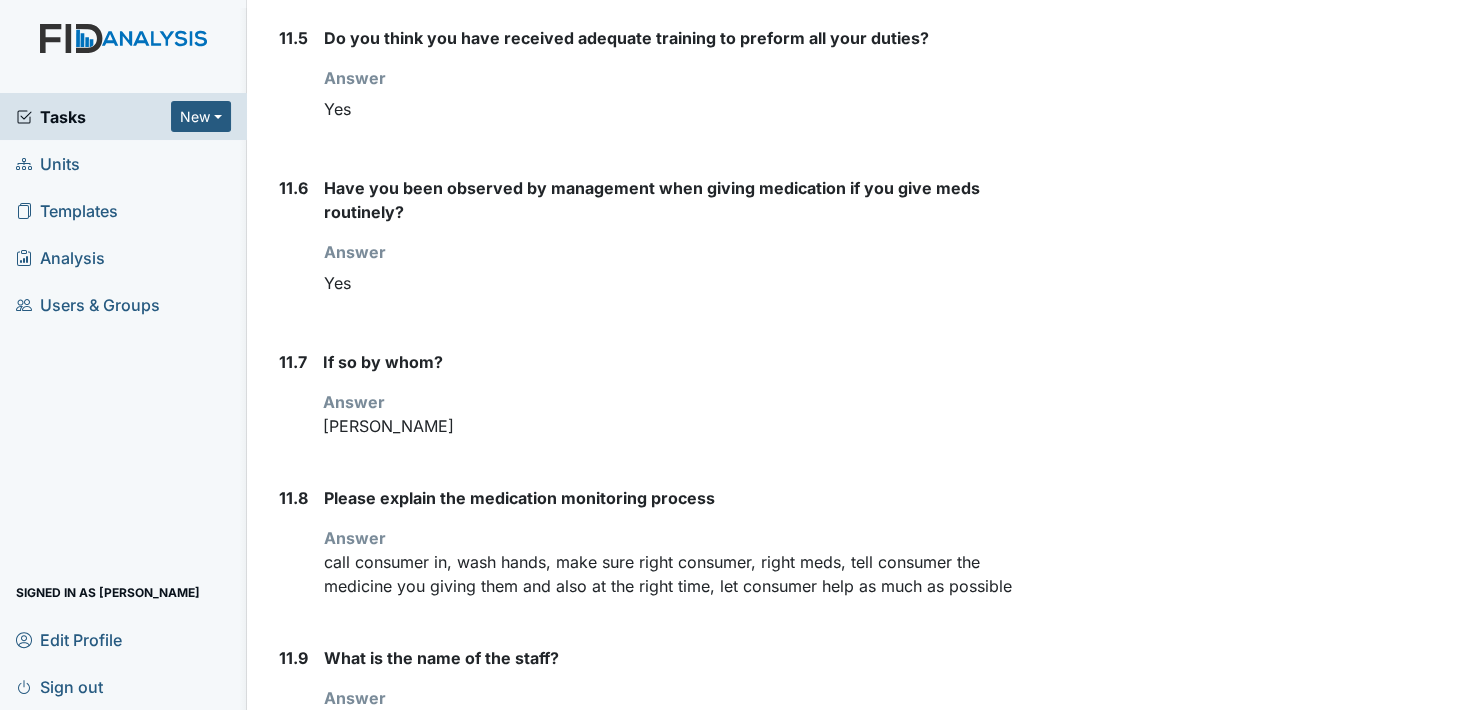 scroll, scrollTop: 17773, scrollLeft: 0, axis: vertical 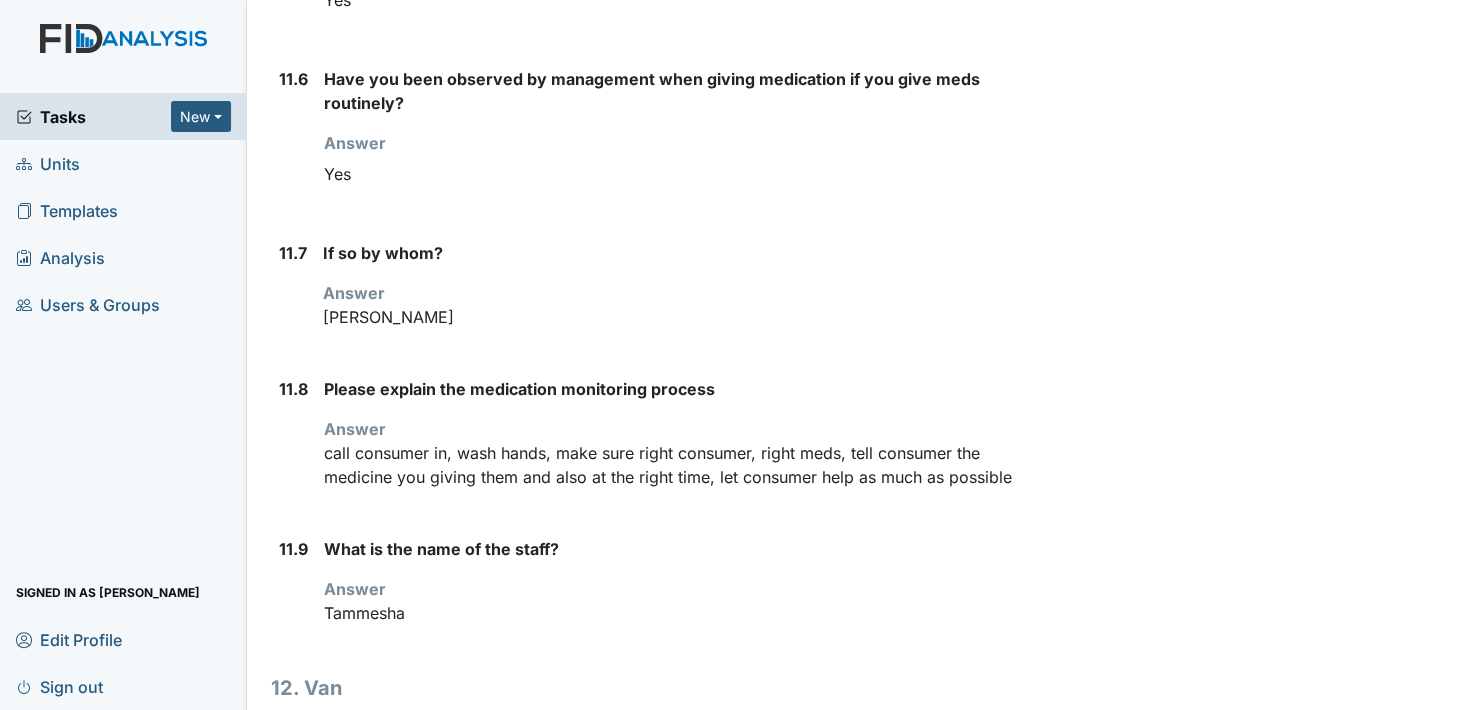 click on "[PERSON_NAME]" at bounding box center (687, 317) 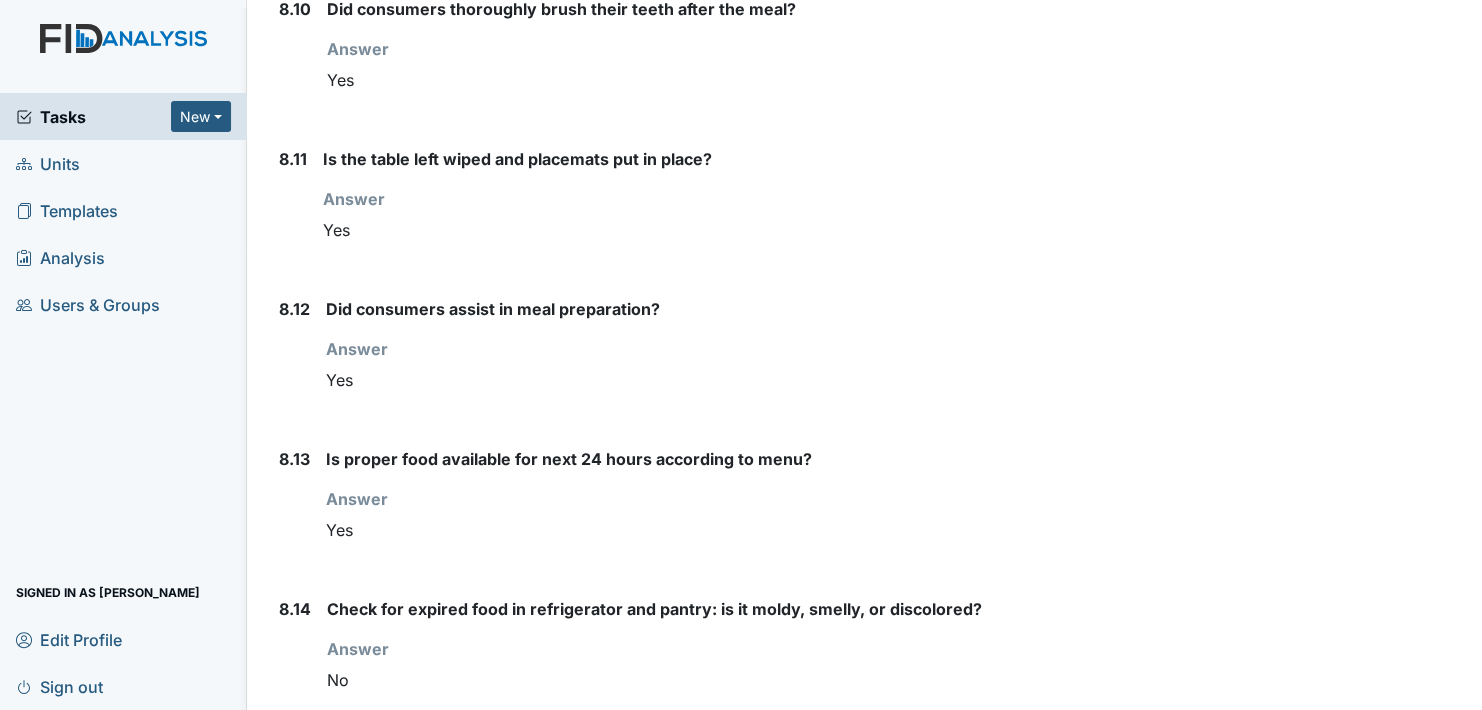 scroll, scrollTop: 9638, scrollLeft: 0, axis: vertical 